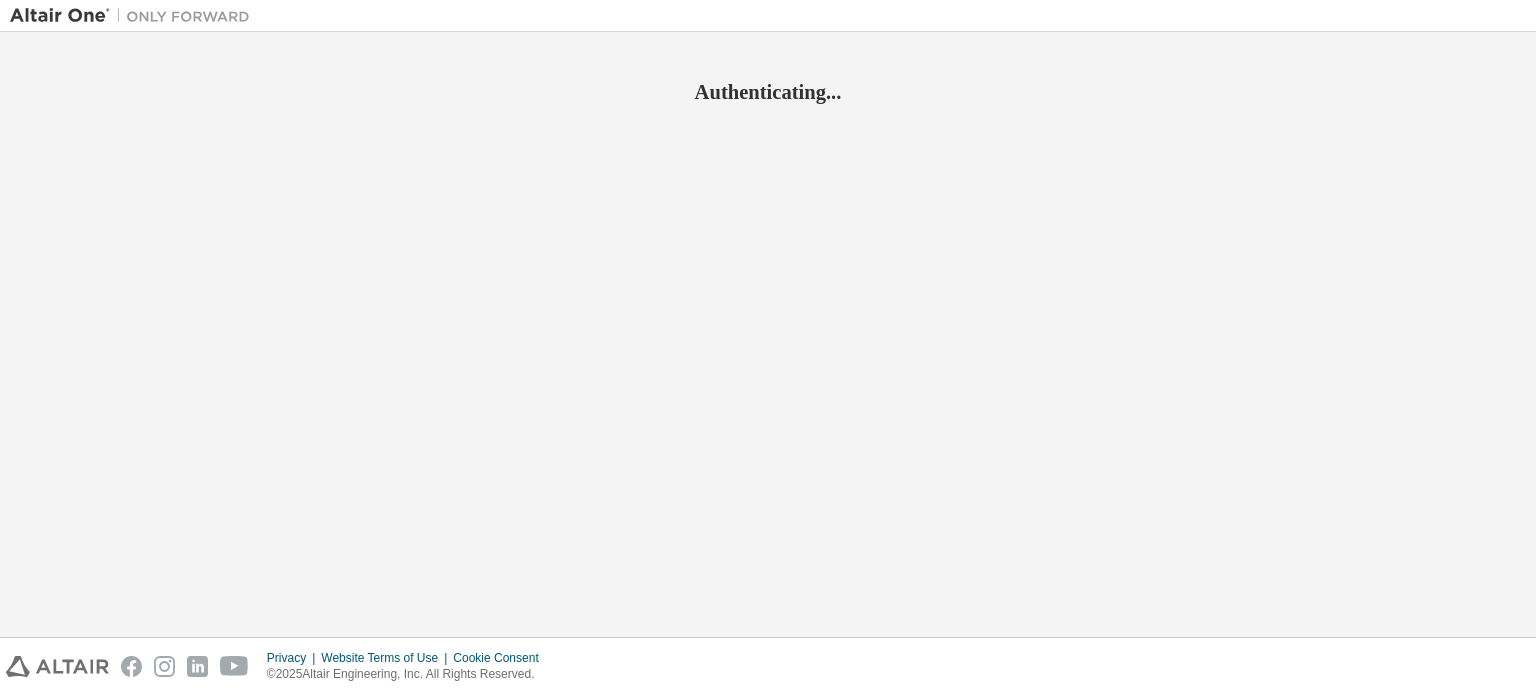 scroll, scrollTop: 0, scrollLeft: 0, axis: both 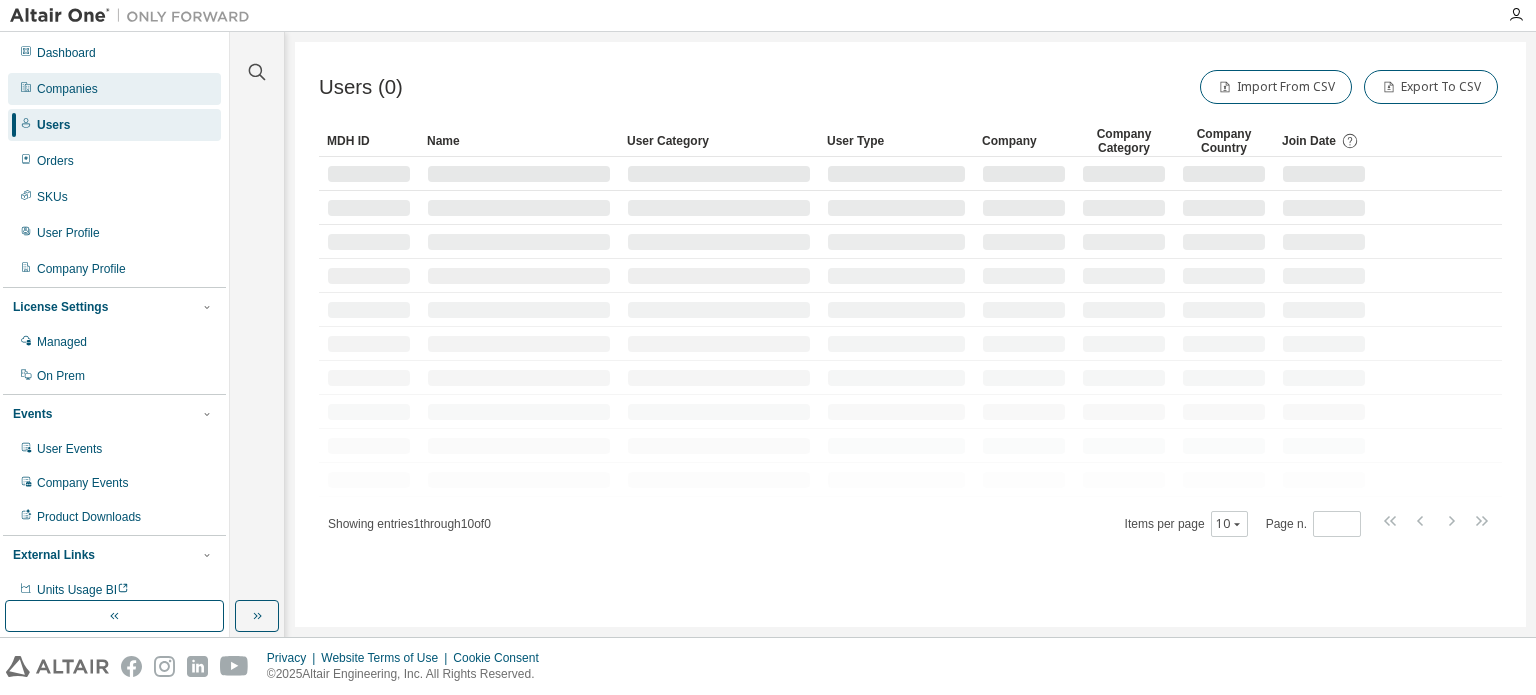 click on "Companies" at bounding box center [67, 89] 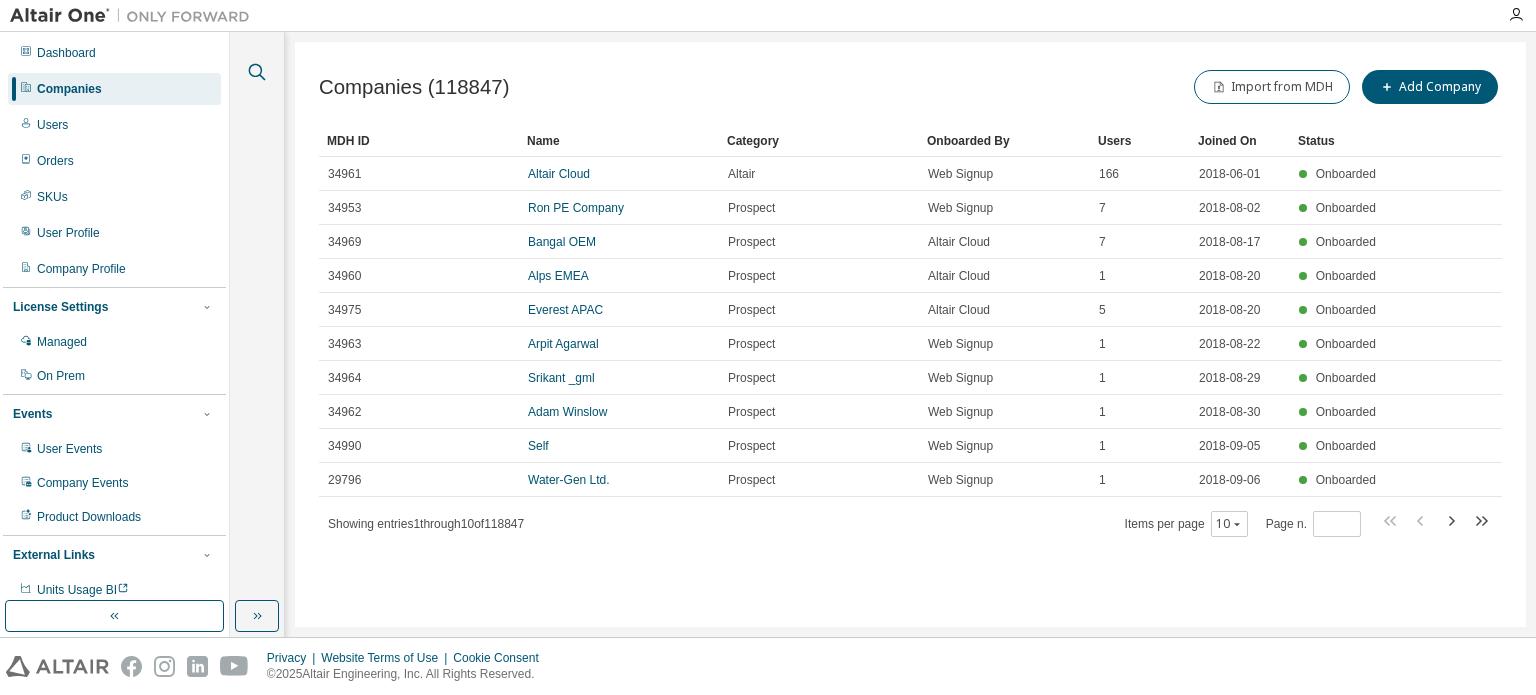 click 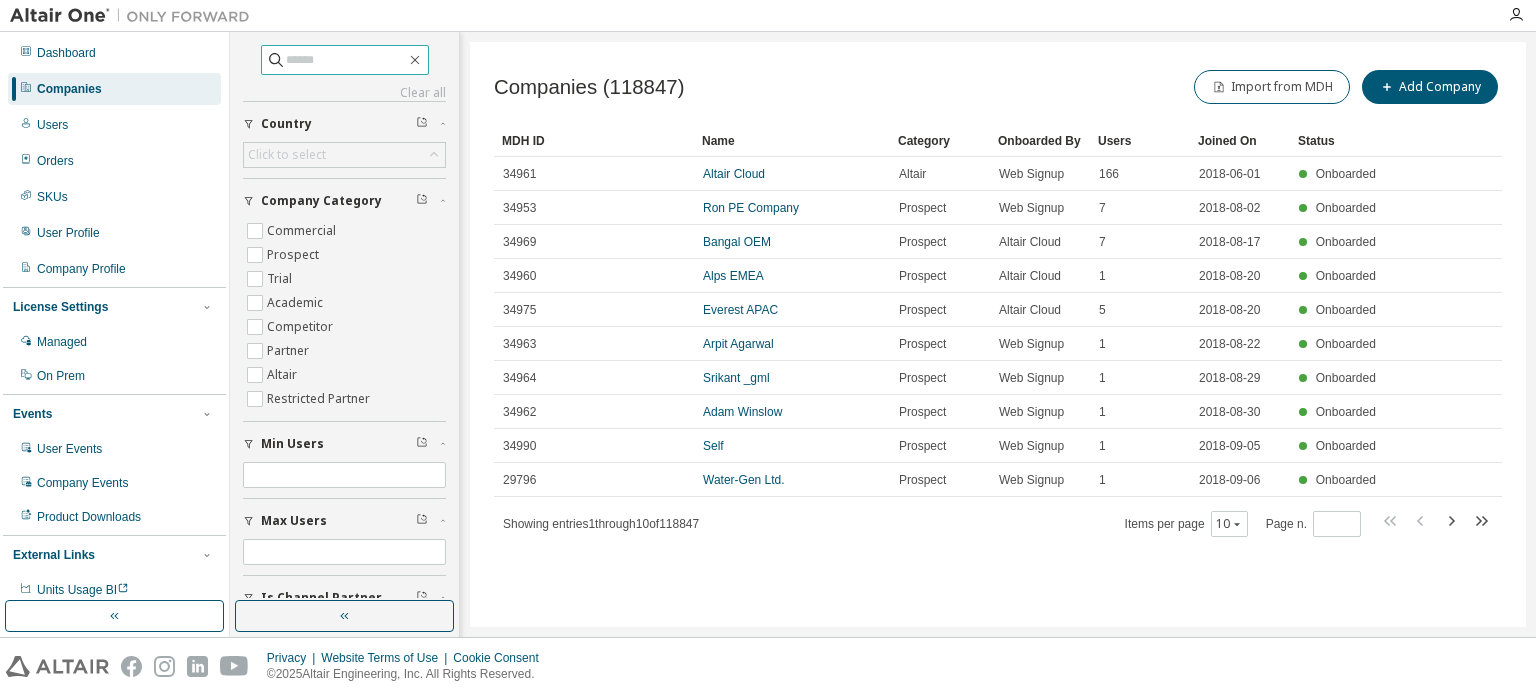 click at bounding box center [345, 60] 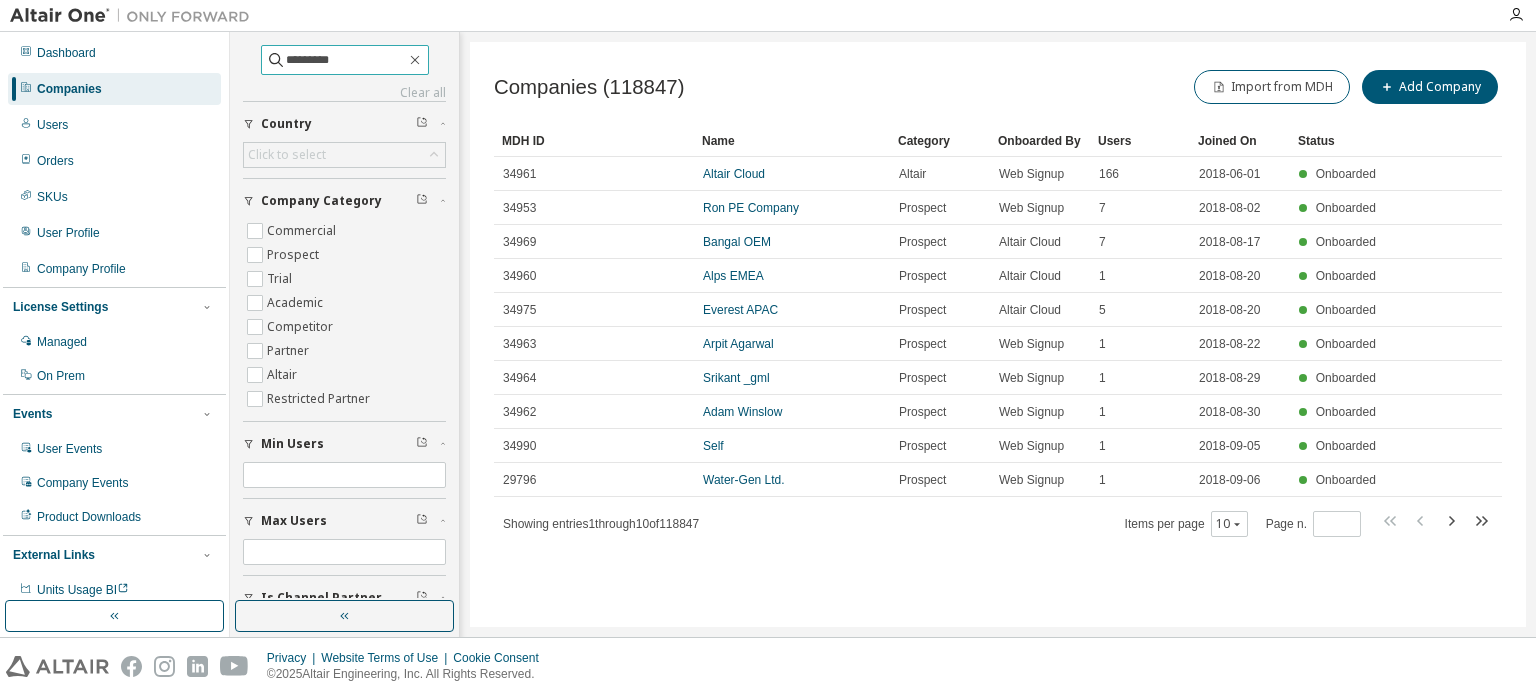 type on "*********" 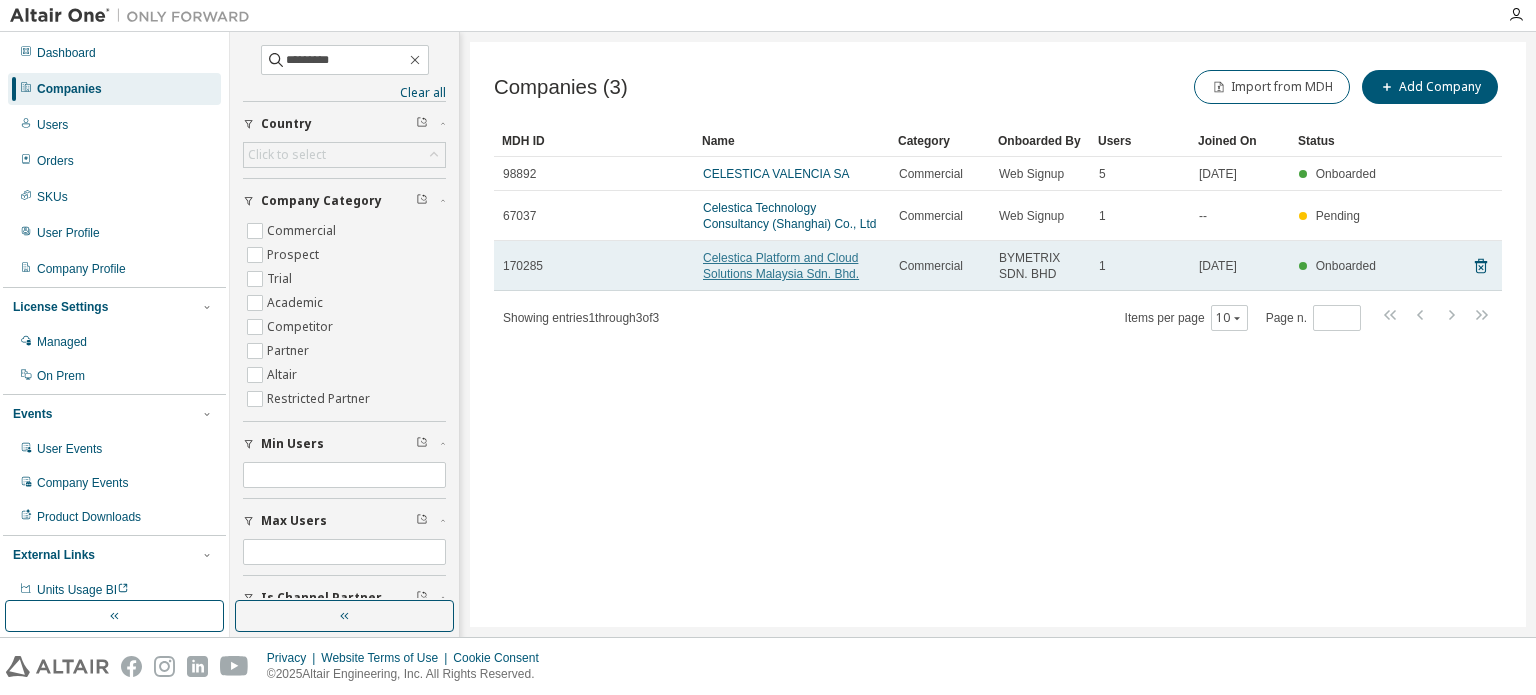 click on "Celestica Platform and Cloud Solutions Malaysia Sdn. Bhd." at bounding box center (781, 266) 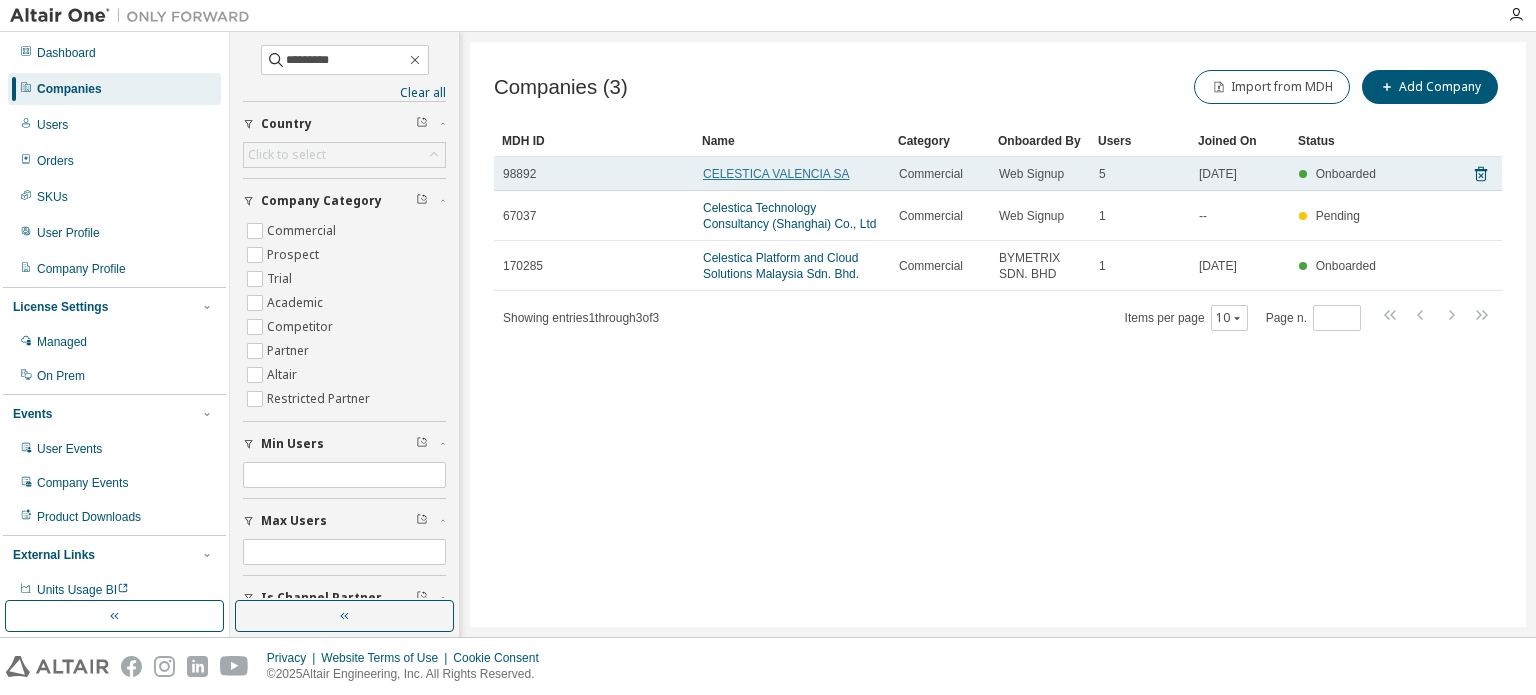 click on "CELESTICA VALENCIA SA" at bounding box center [776, 174] 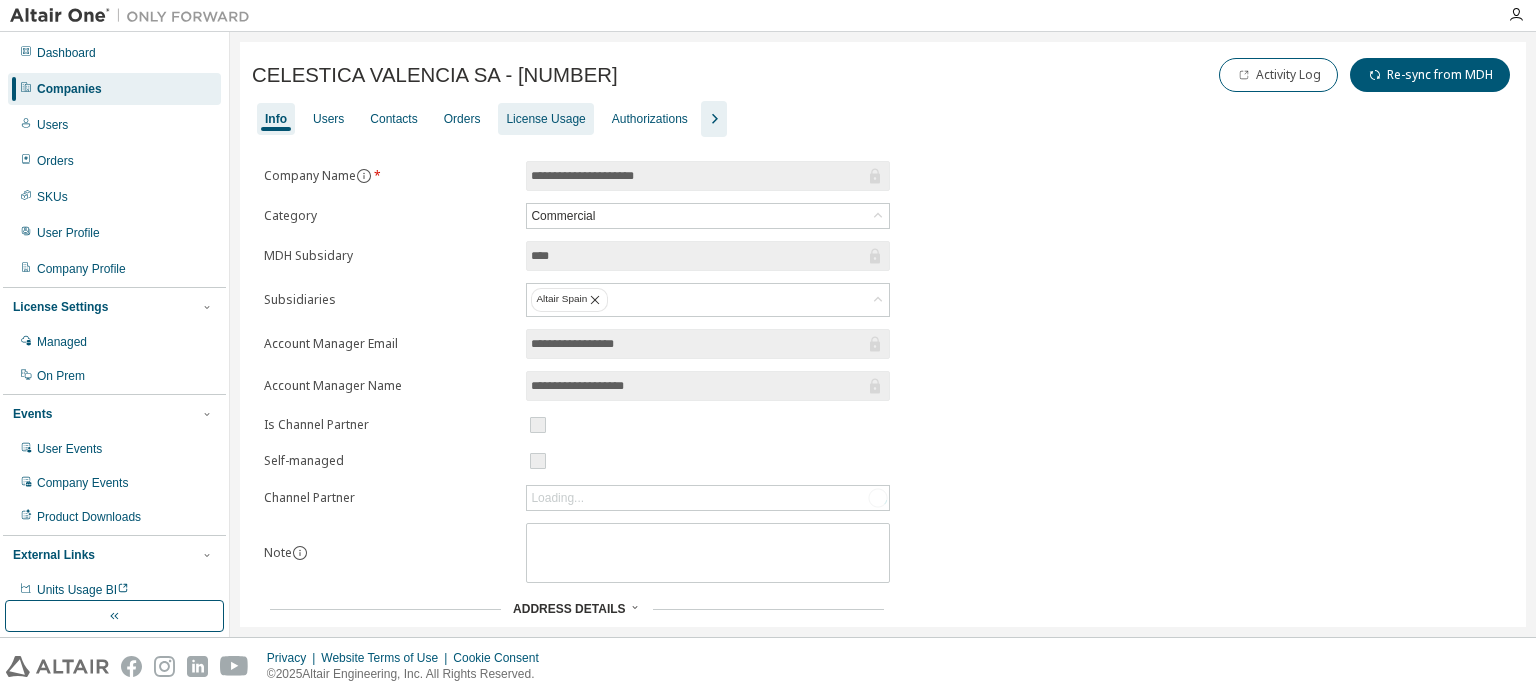 click on "License Usage" at bounding box center (545, 119) 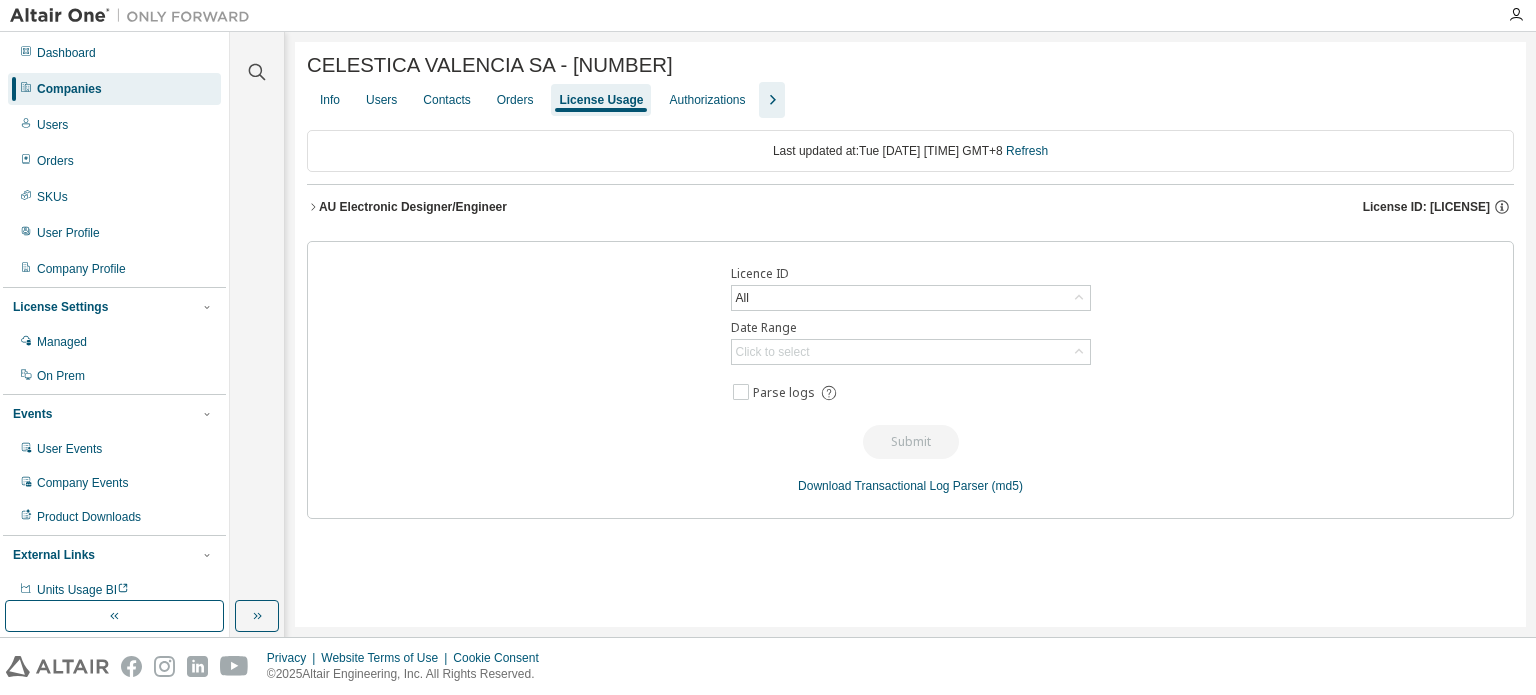 click on "AU Electronic Designer/Engineer License ID: 123539" at bounding box center (910, 207) 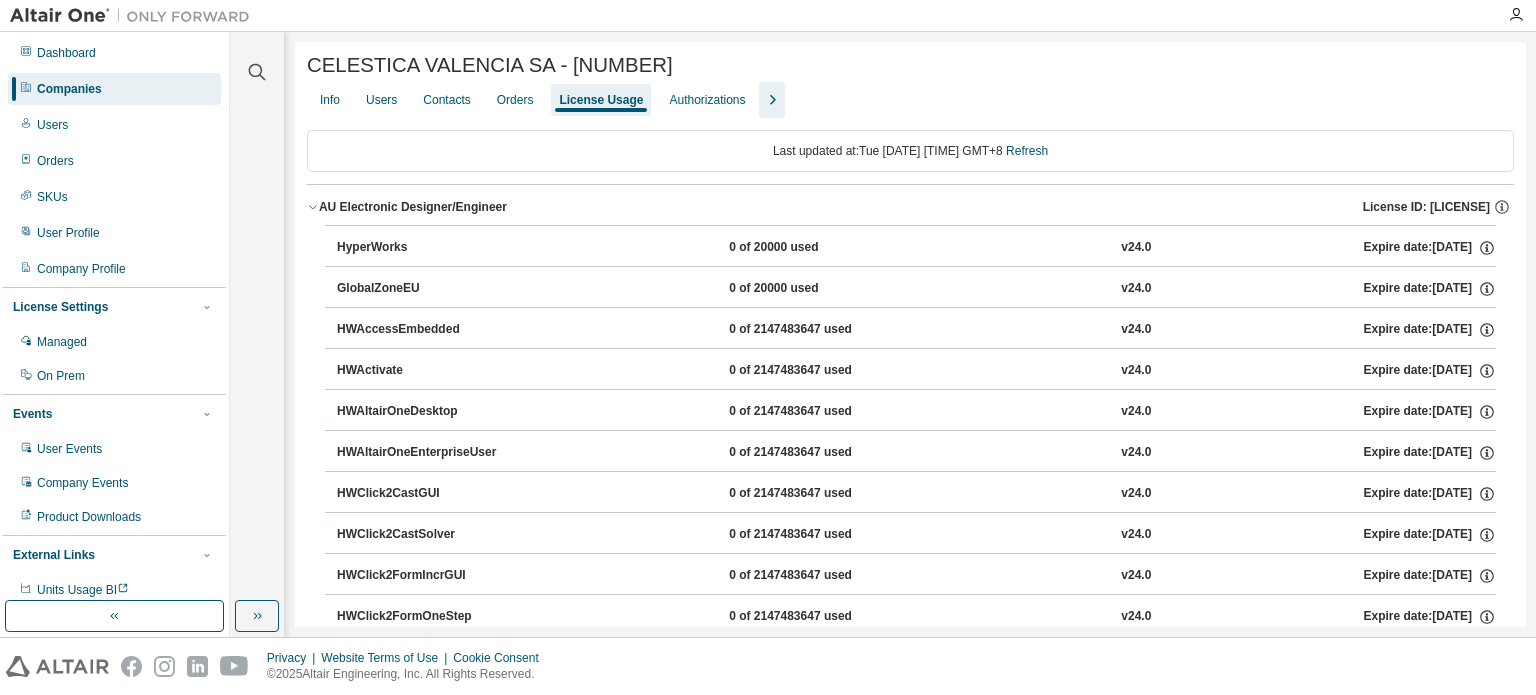 click 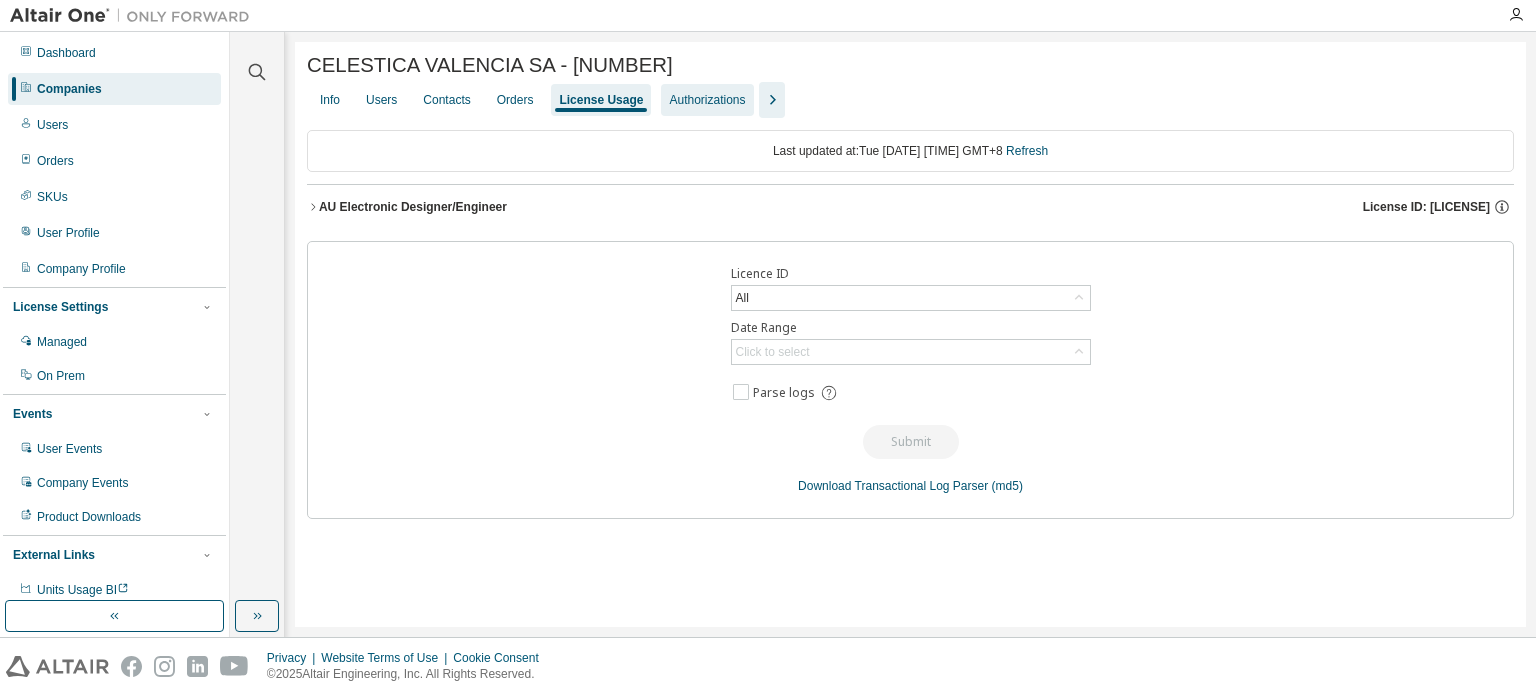 click on "Authorizations" at bounding box center (707, 100) 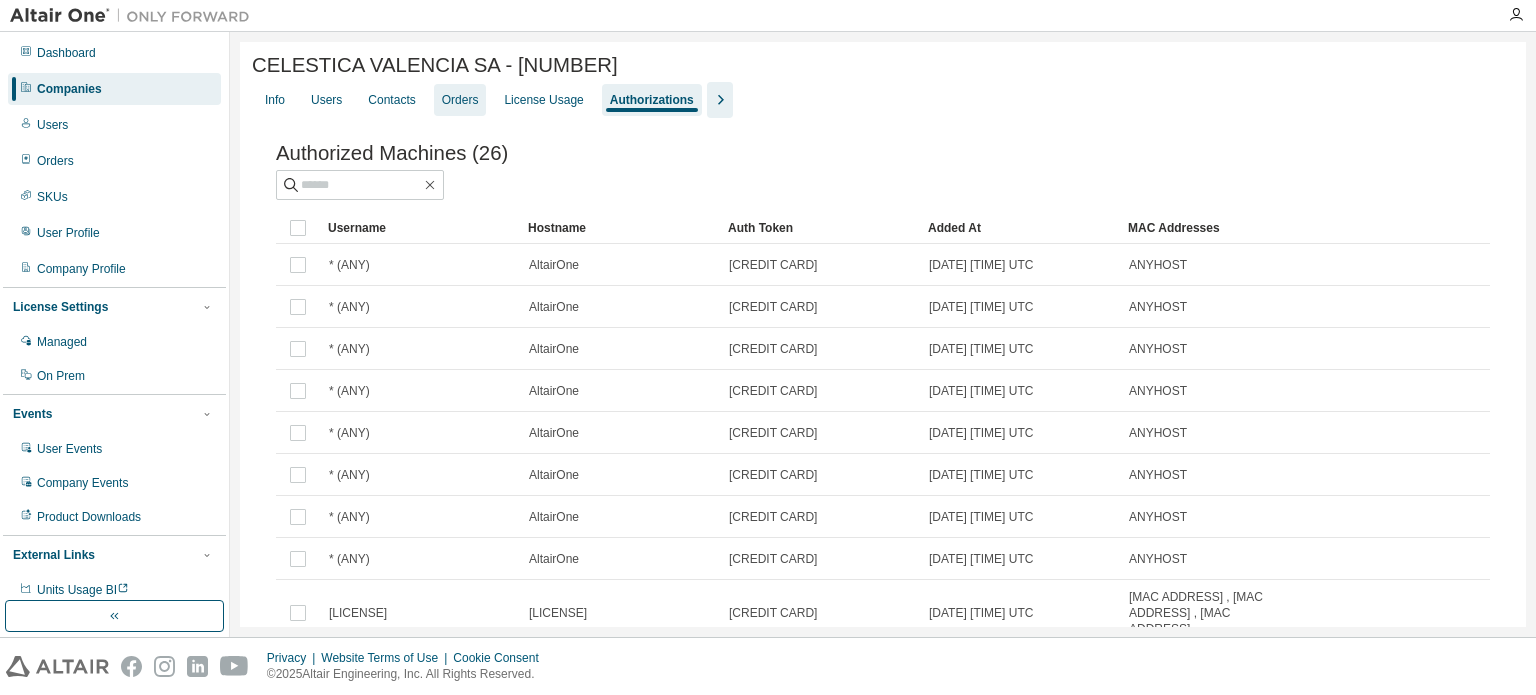 click on "Orders" at bounding box center (460, 100) 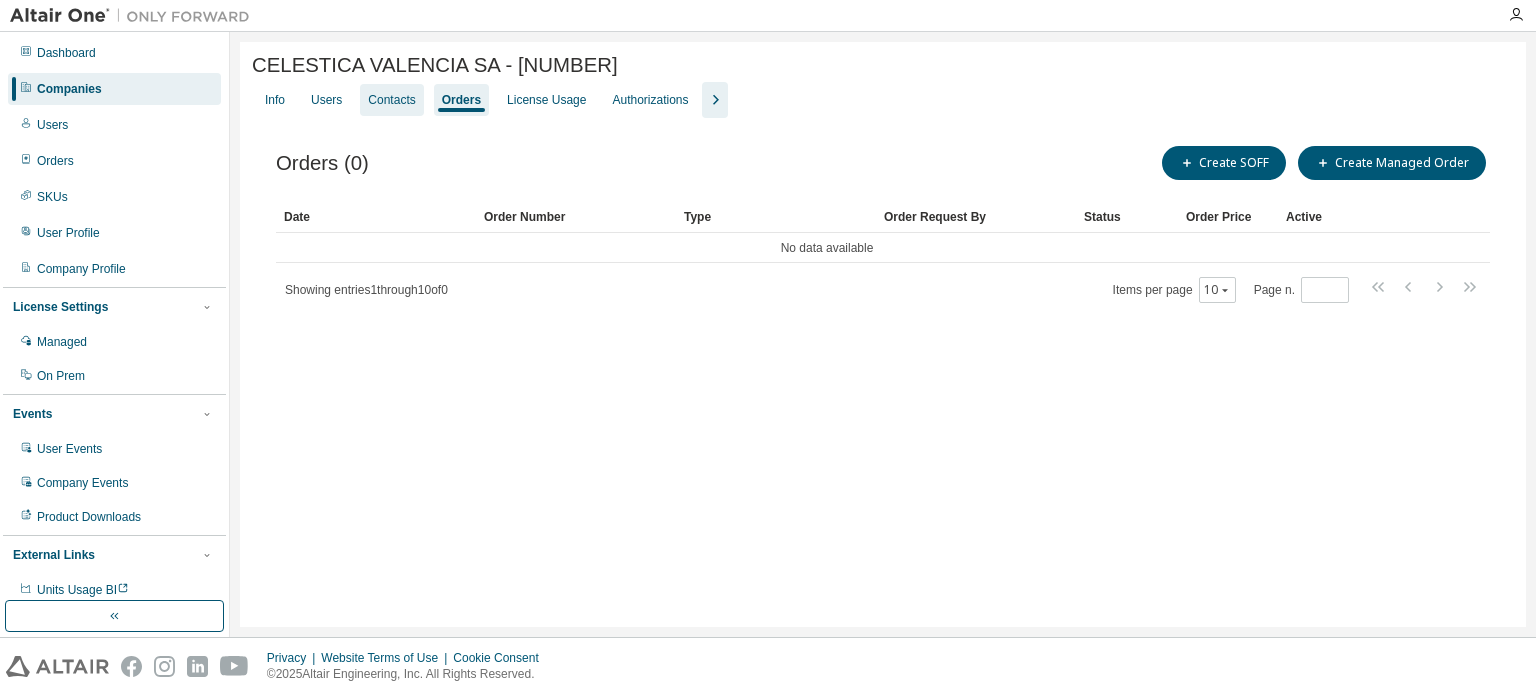 click on "Contacts" at bounding box center [391, 100] 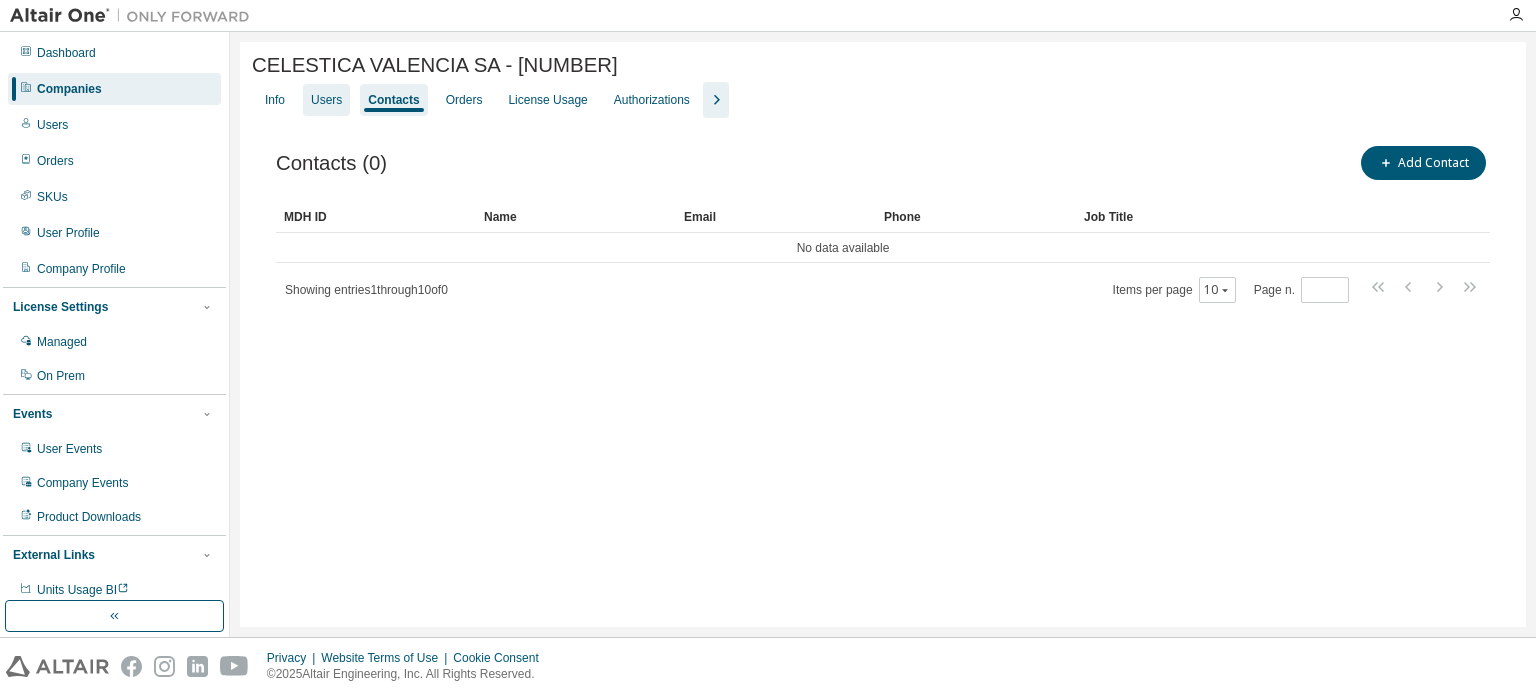 click on "Users" at bounding box center (326, 100) 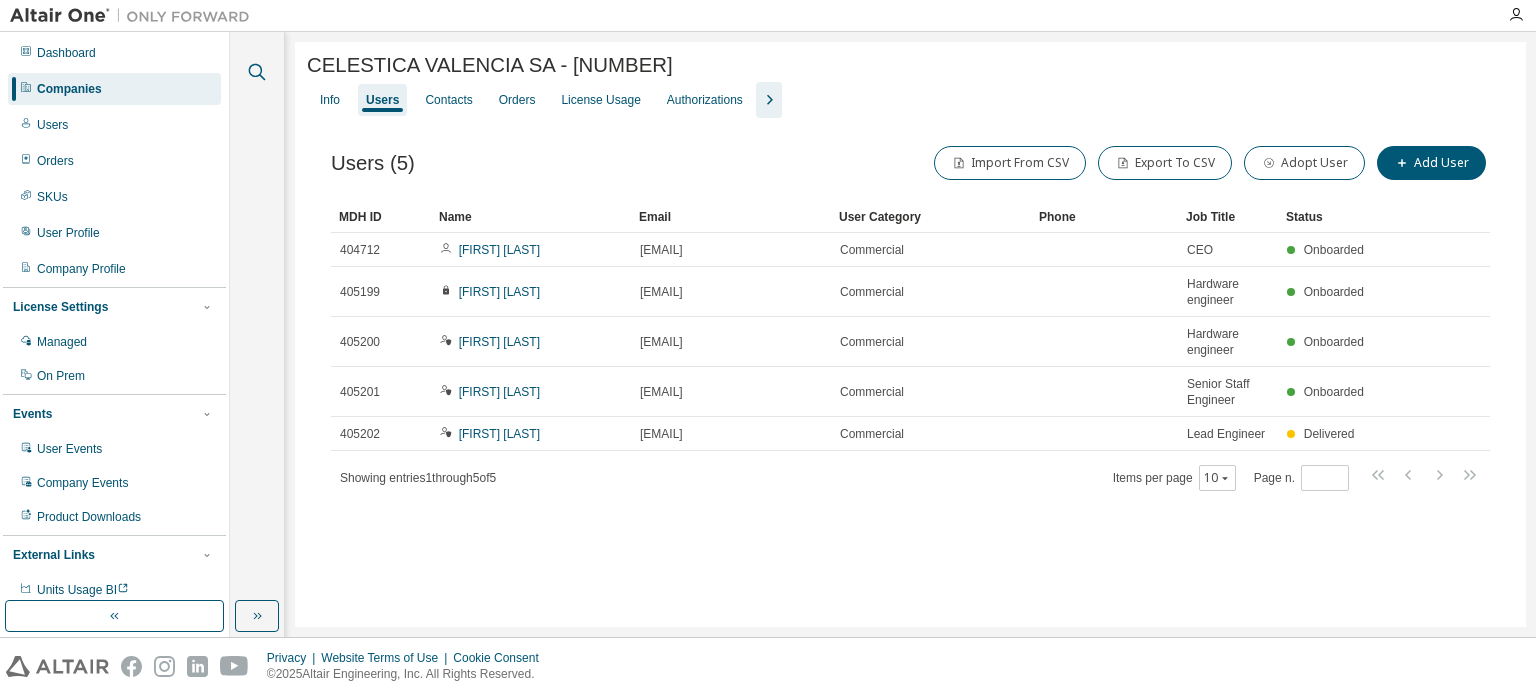 click 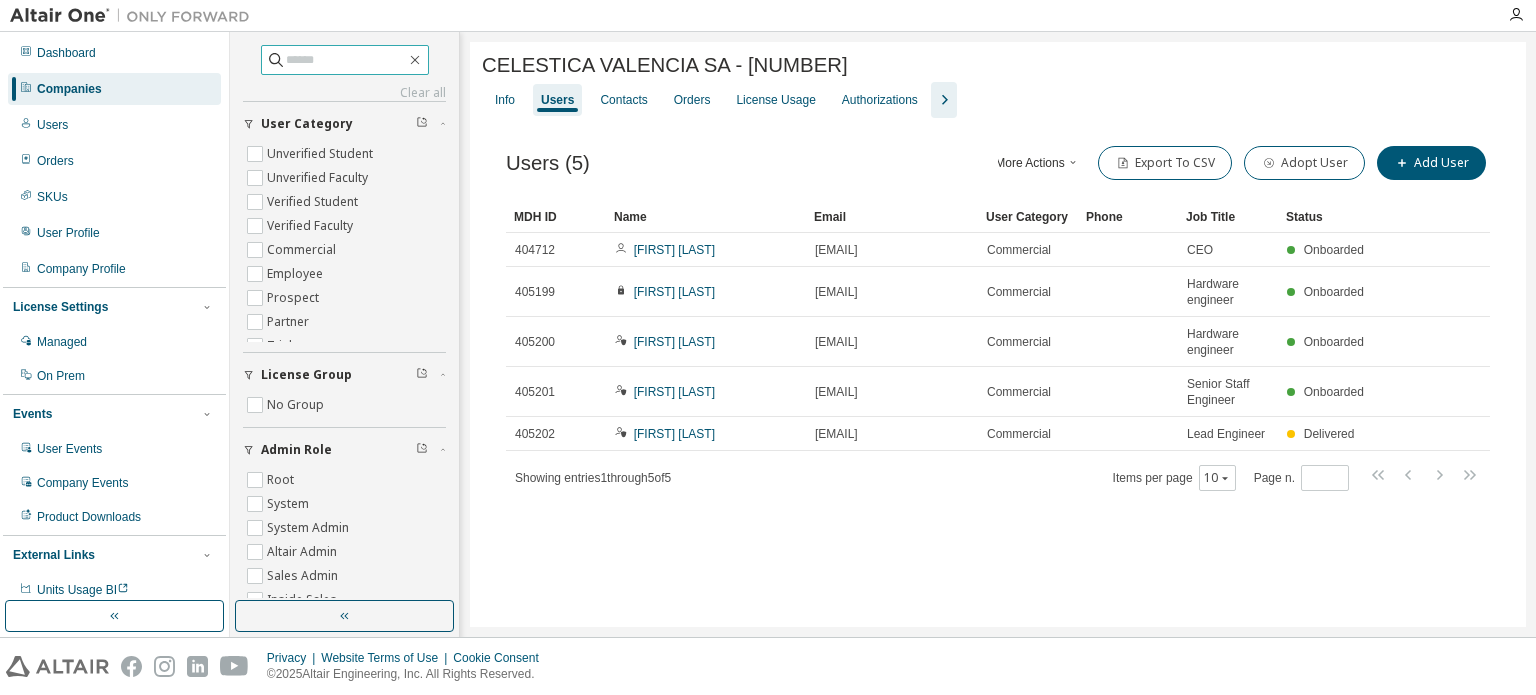 click at bounding box center [346, 60] 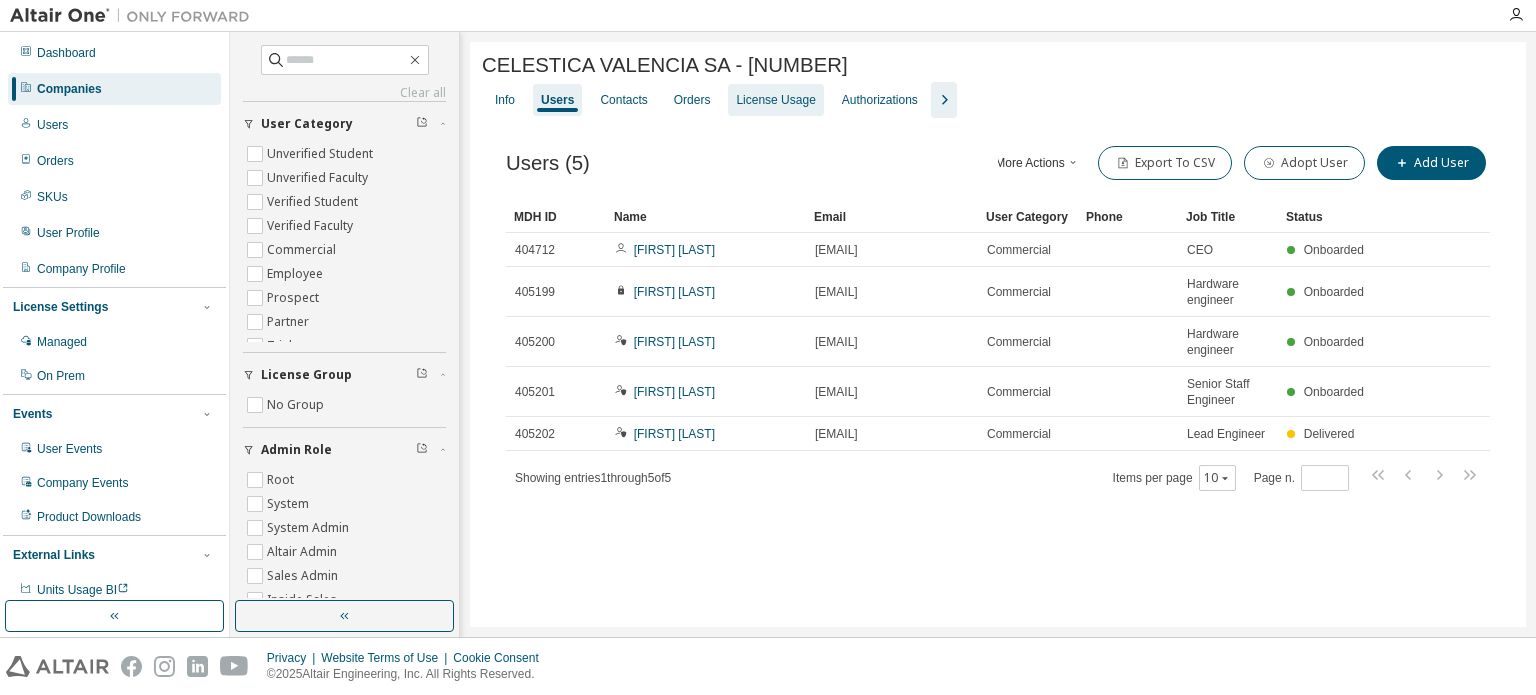 click on "License Usage" at bounding box center [775, 100] 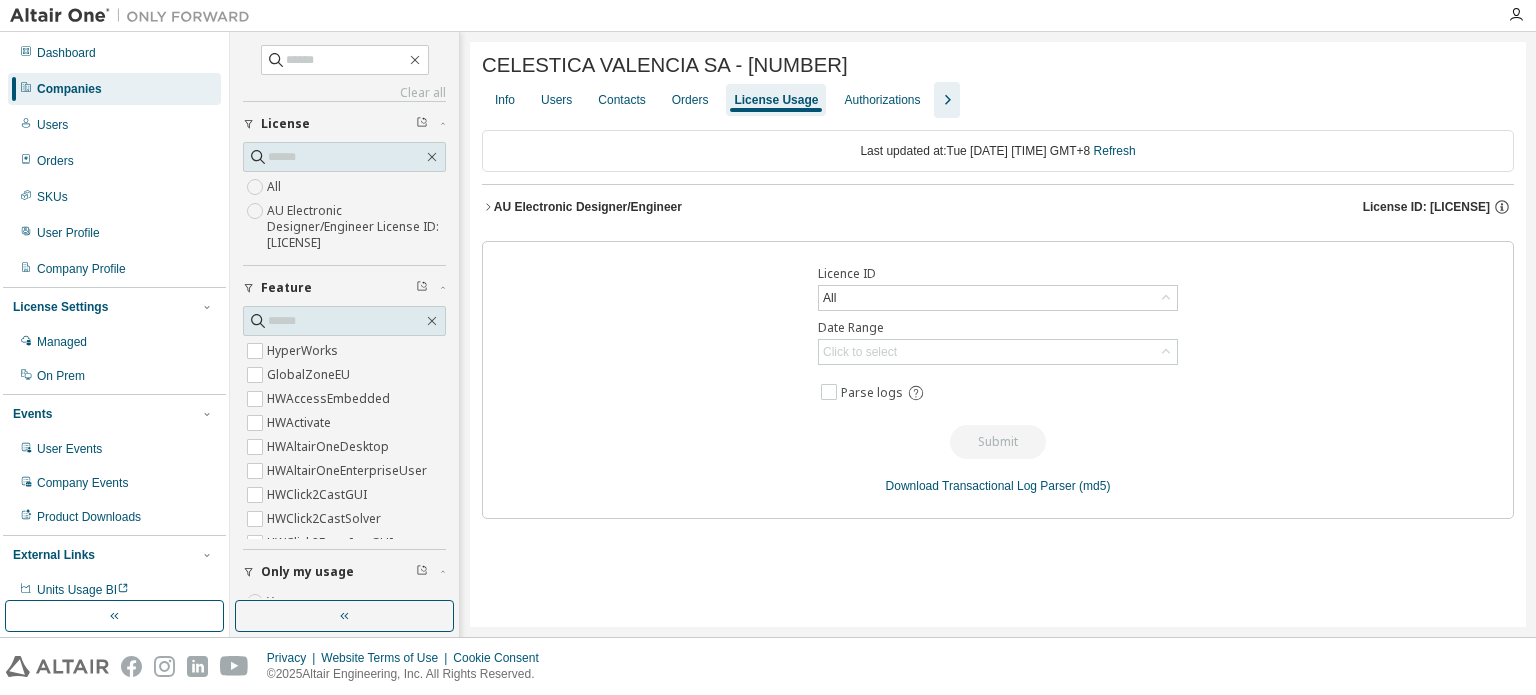click on "123539 - AU Electronic Designer/Engineer" at bounding box center (356, 227) 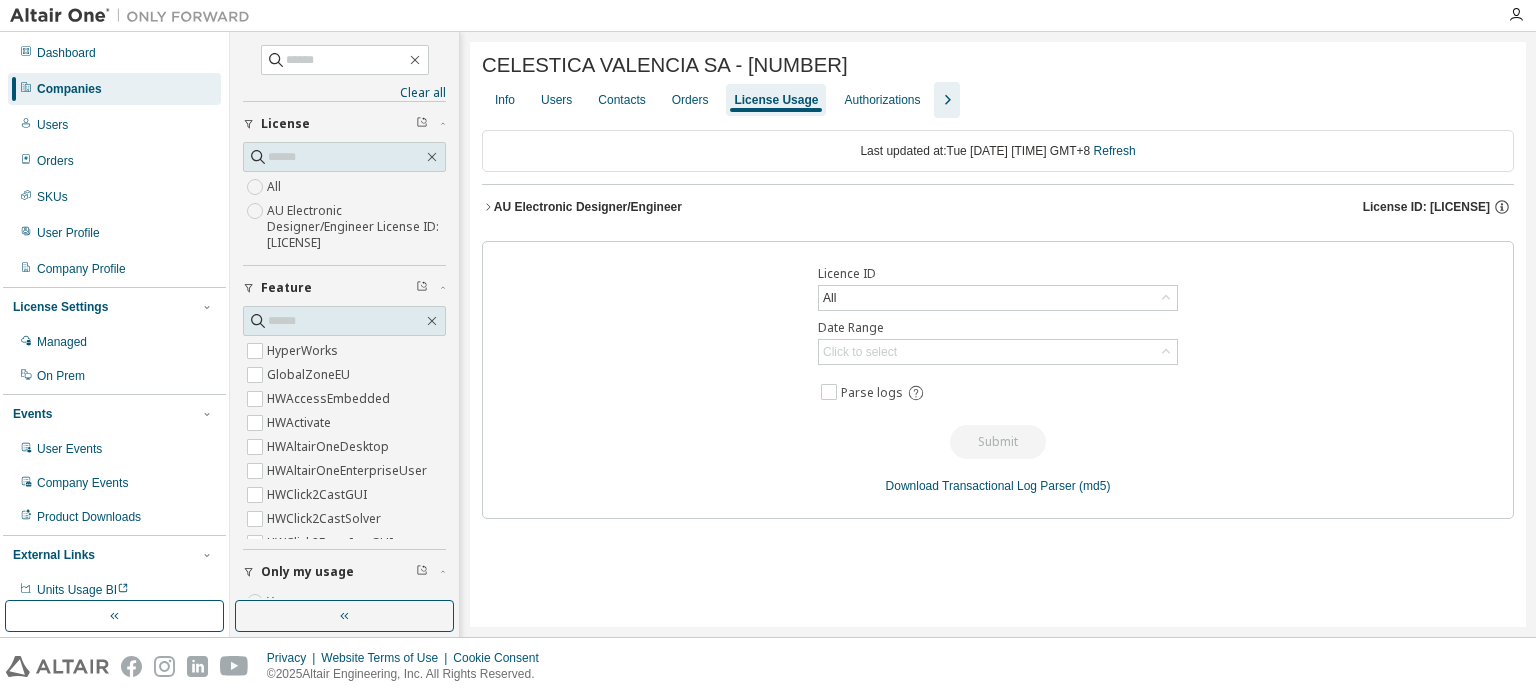 click on "AU Electronic Designer/Engineer License ID: 123539" at bounding box center (998, 207) 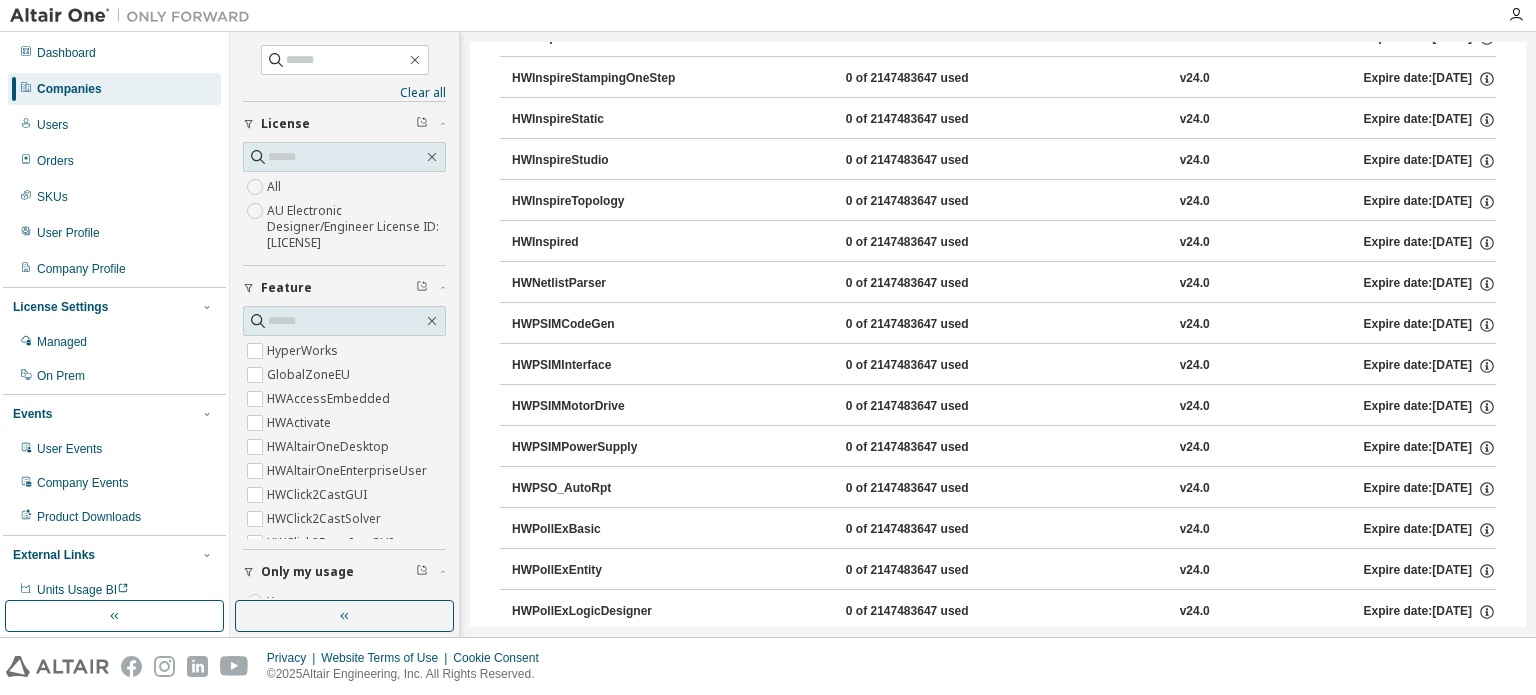 scroll, scrollTop: 3600, scrollLeft: 0, axis: vertical 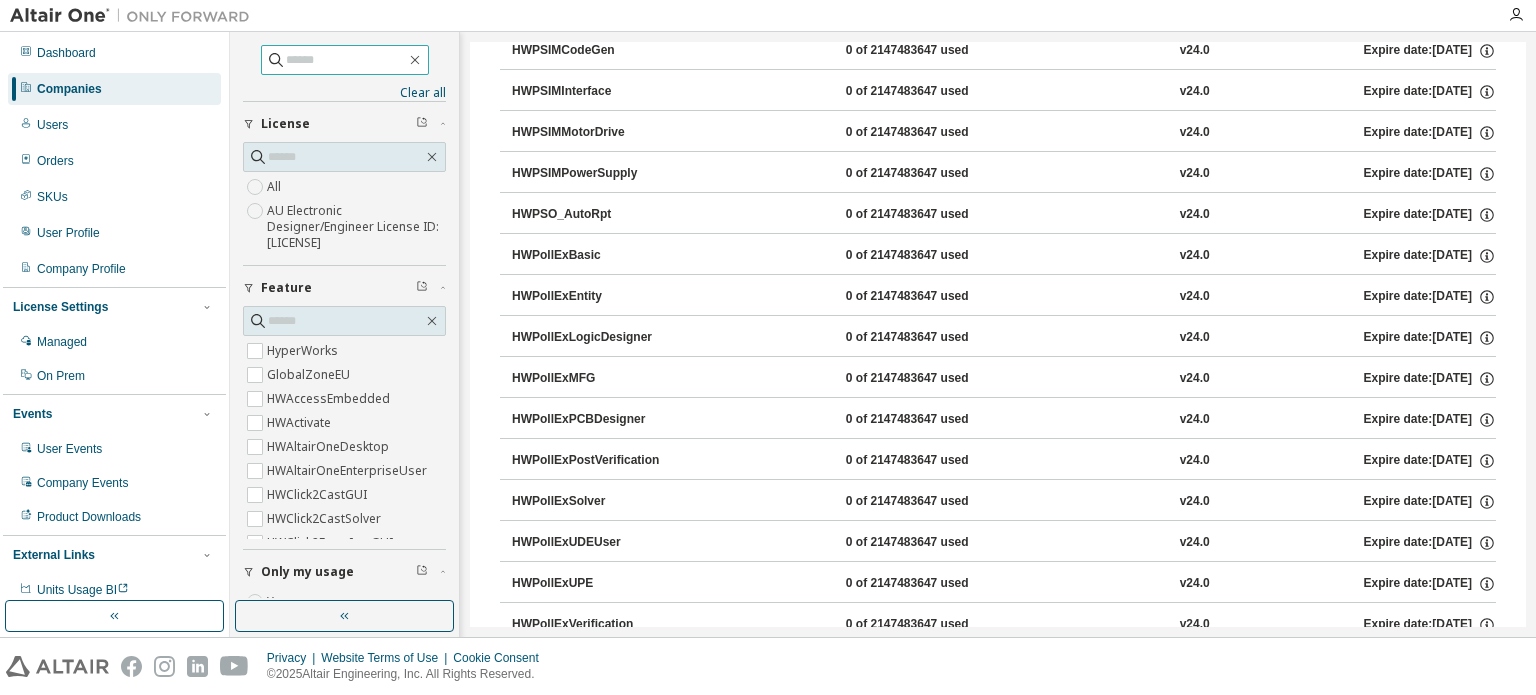 click at bounding box center (346, 60) 